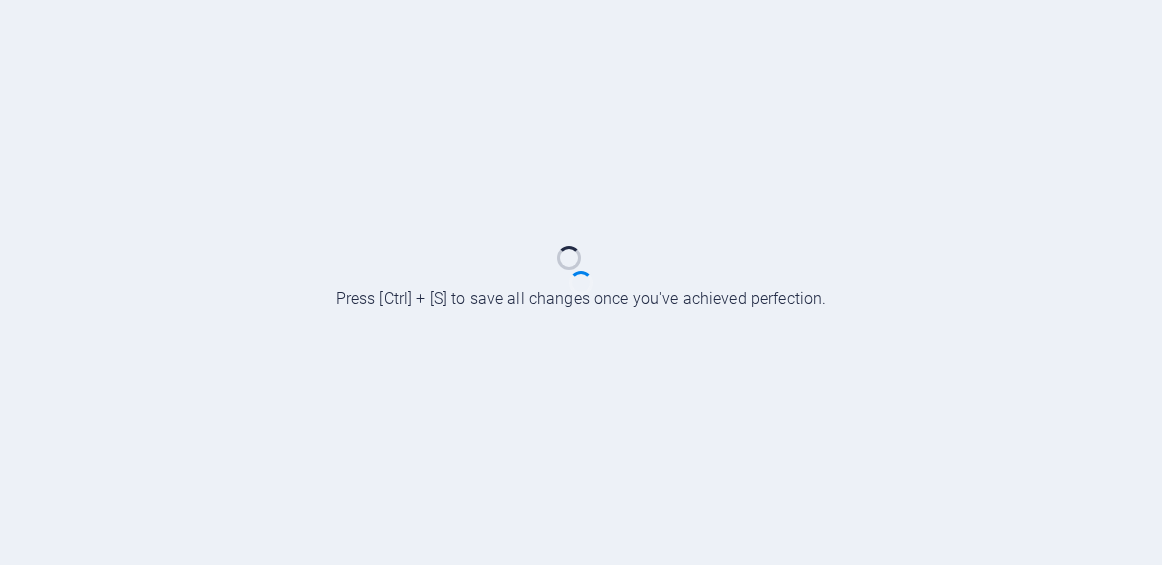 scroll, scrollTop: 0, scrollLeft: 0, axis: both 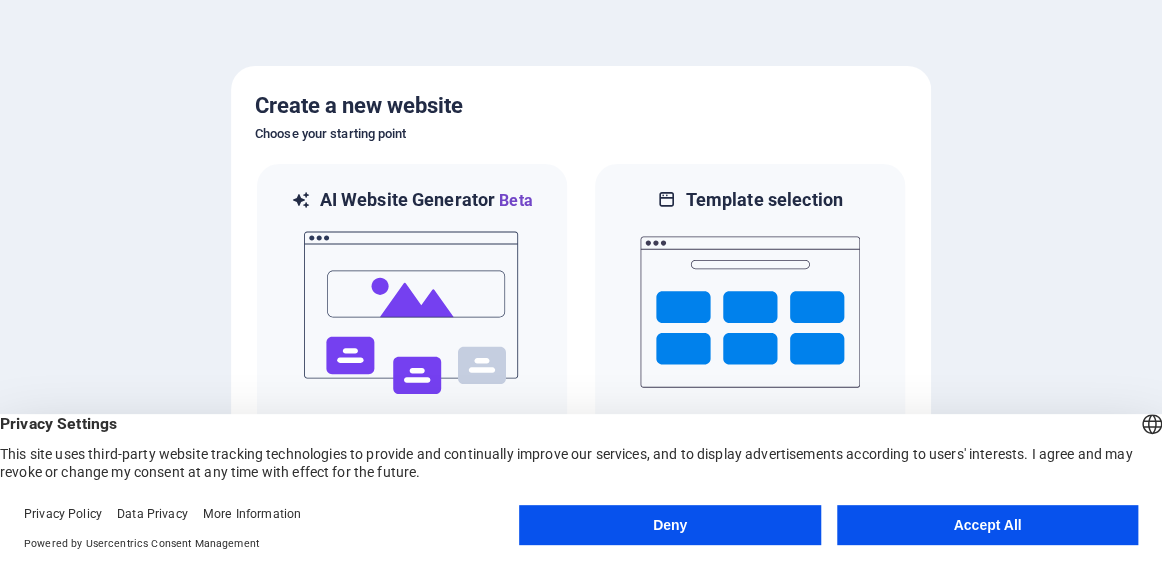 click on "Accept All" at bounding box center [987, 525] 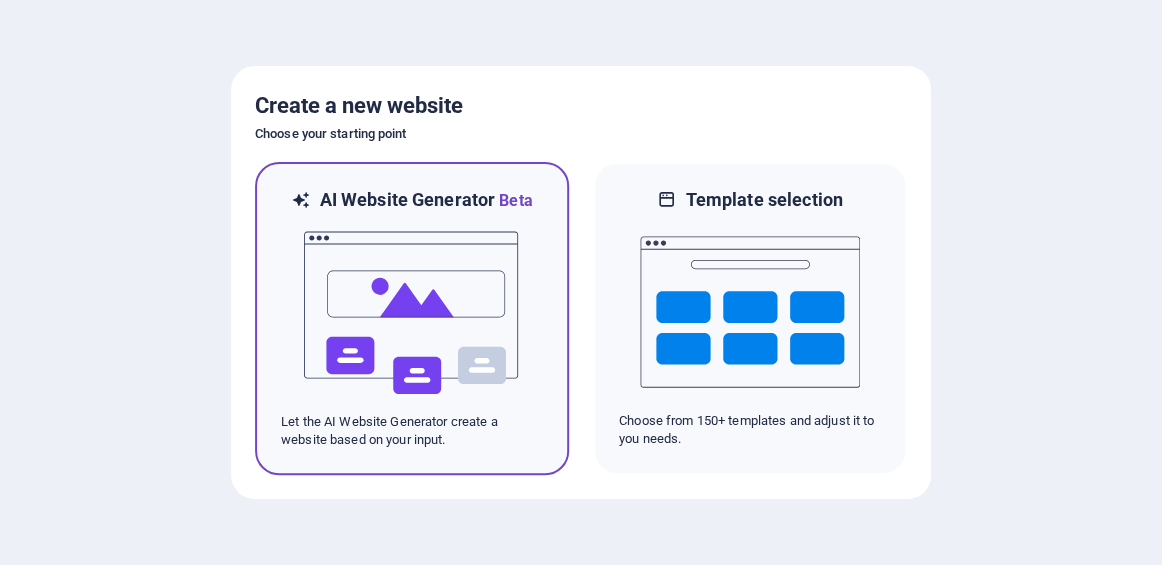 click on "Let the AI Website Generator create a website based on your input." at bounding box center (412, 431) 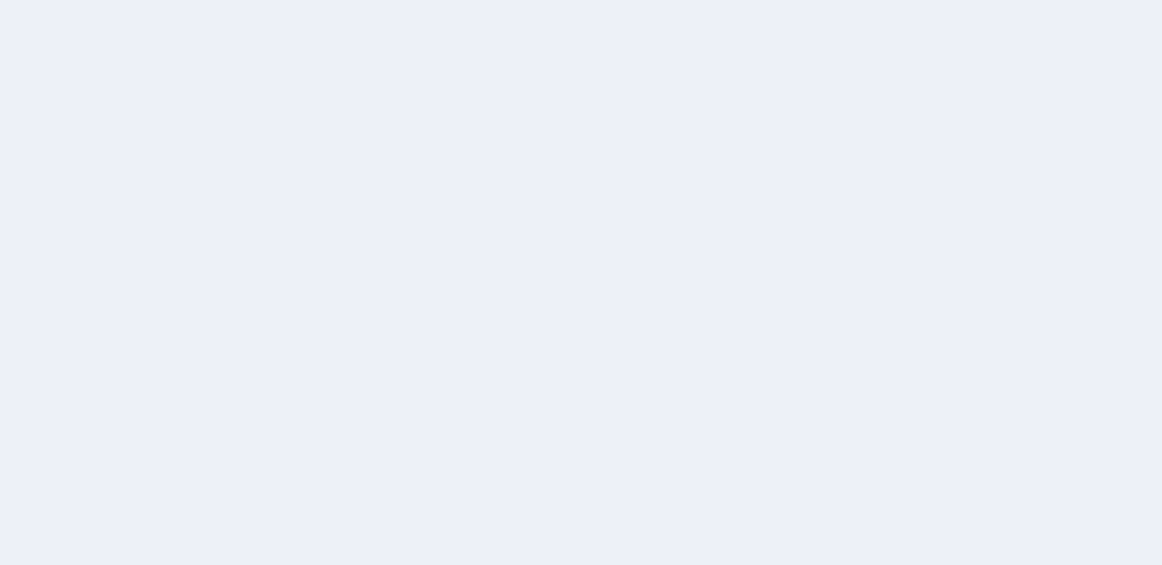 scroll, scrollTop: 0, scrollLeft: 0, axis: both 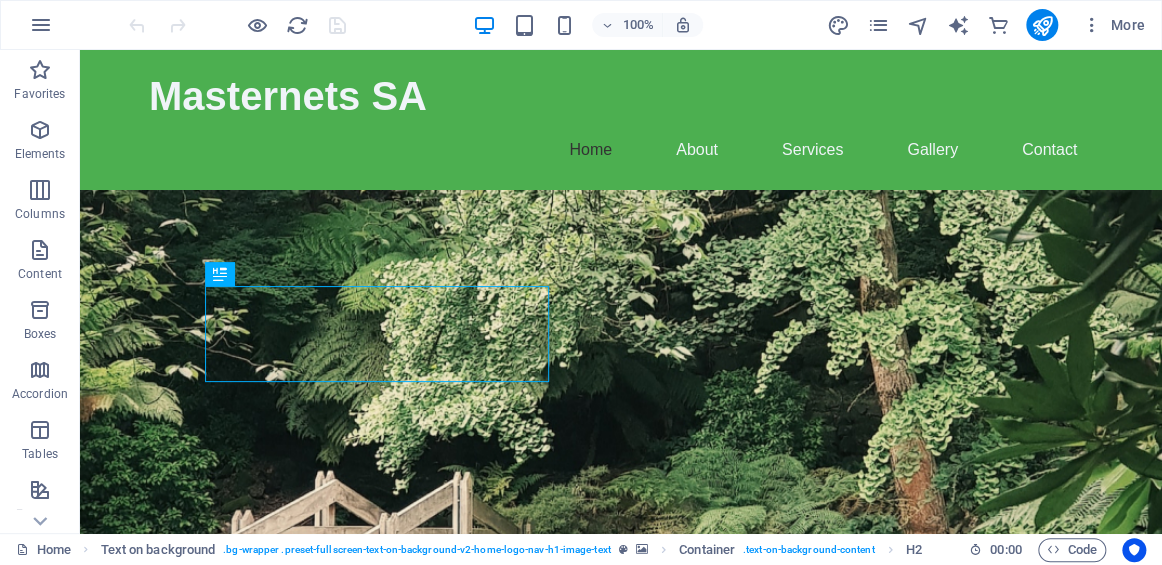 click at bounding box center [621, 438] 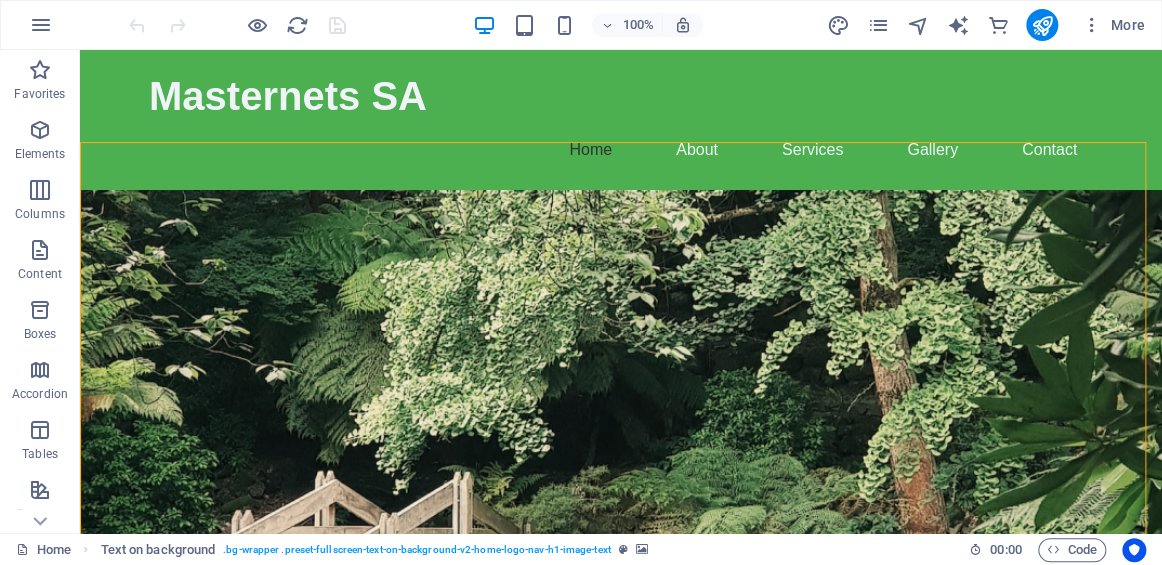 click at bounding box center (621, 438) 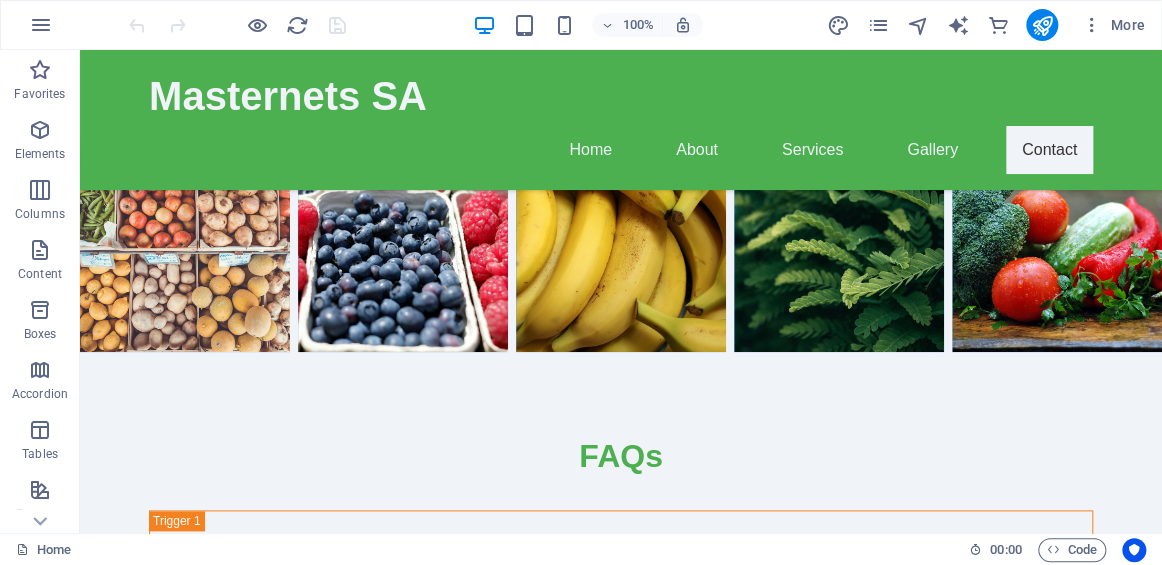 scroll, scrollTop: 3734, scrollLeft: 0, axis: vertical 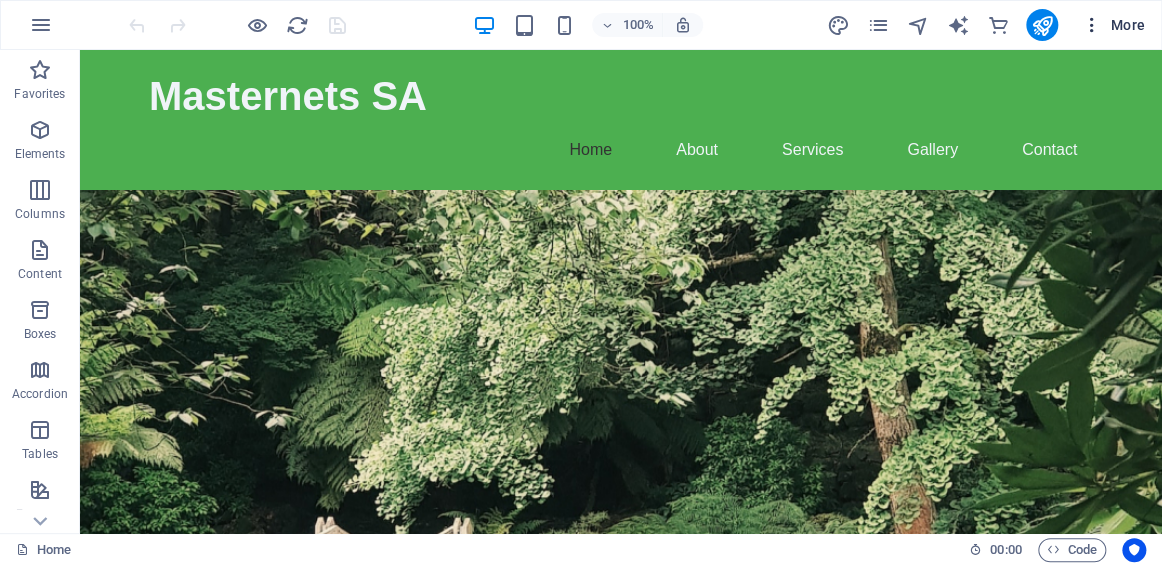 click on "More" at bounding box center (1113, 25) 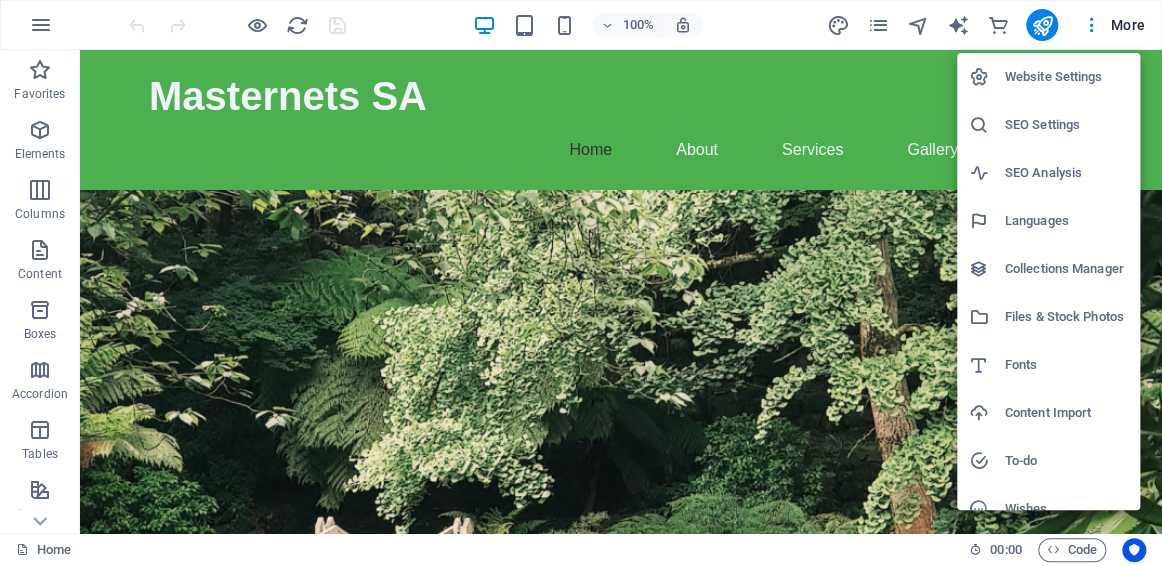 click on "Files & Stock Photos" at bounding box center [1066, 317] 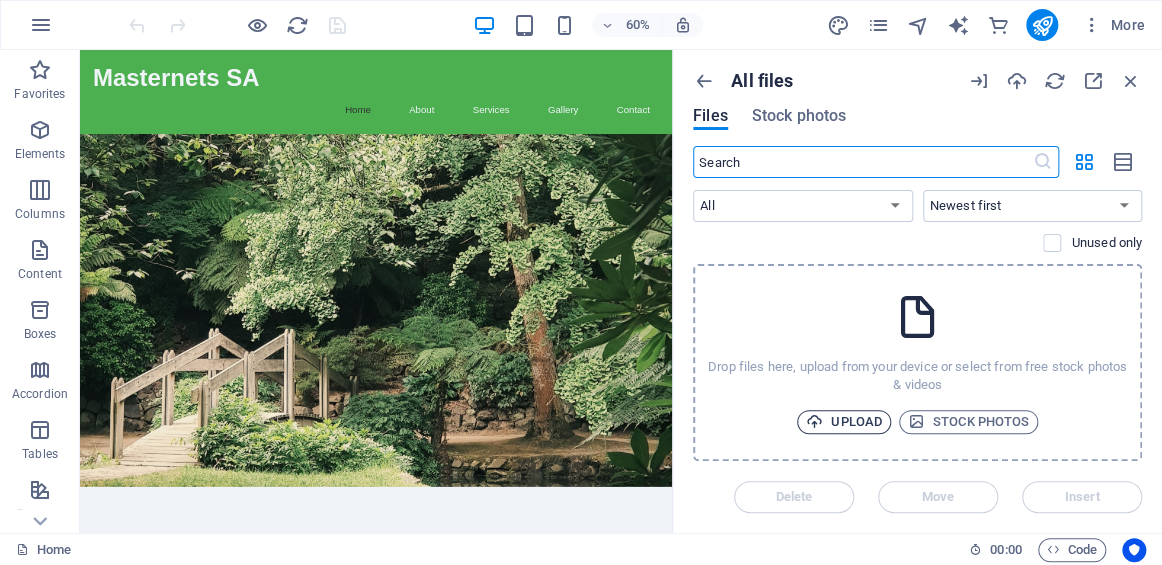 click on "Upload" at bounding box center (844, 422) 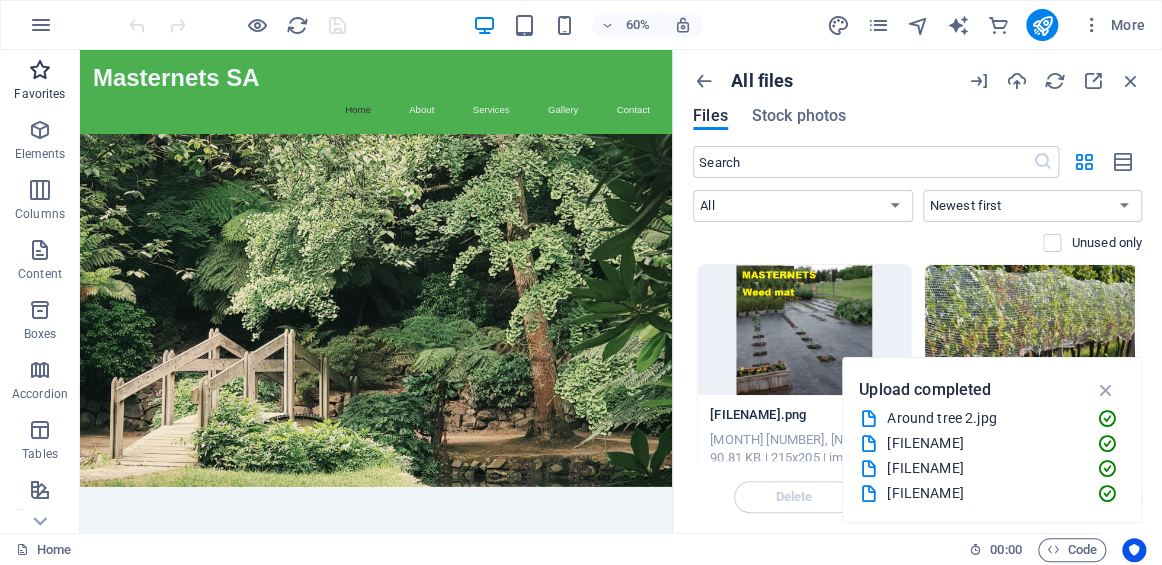 click at bounding box center (40, 70) 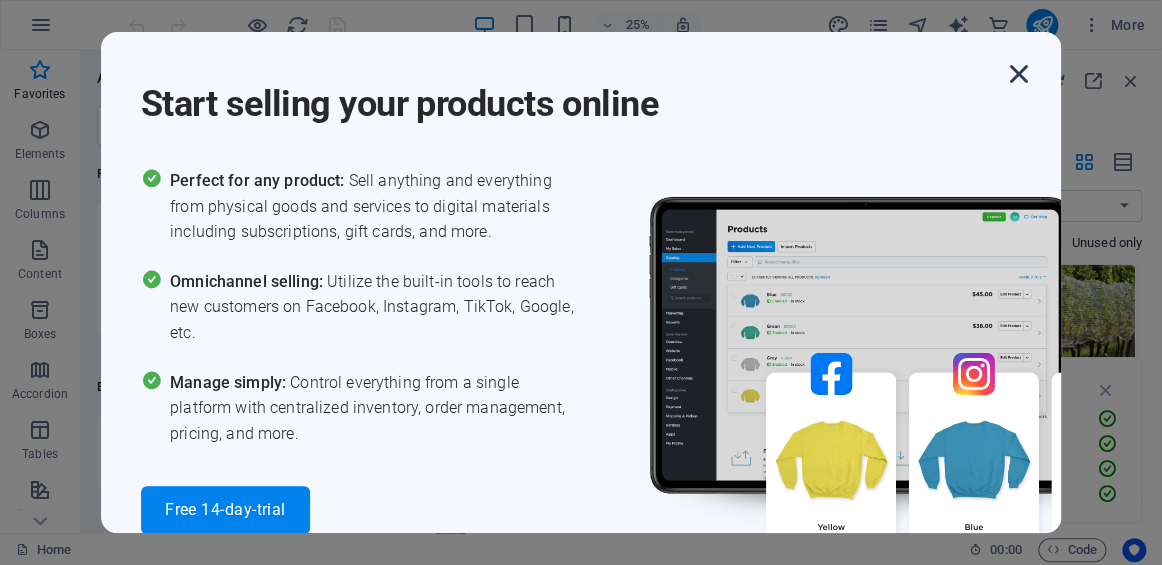 click at bounding box center [1019, 74] 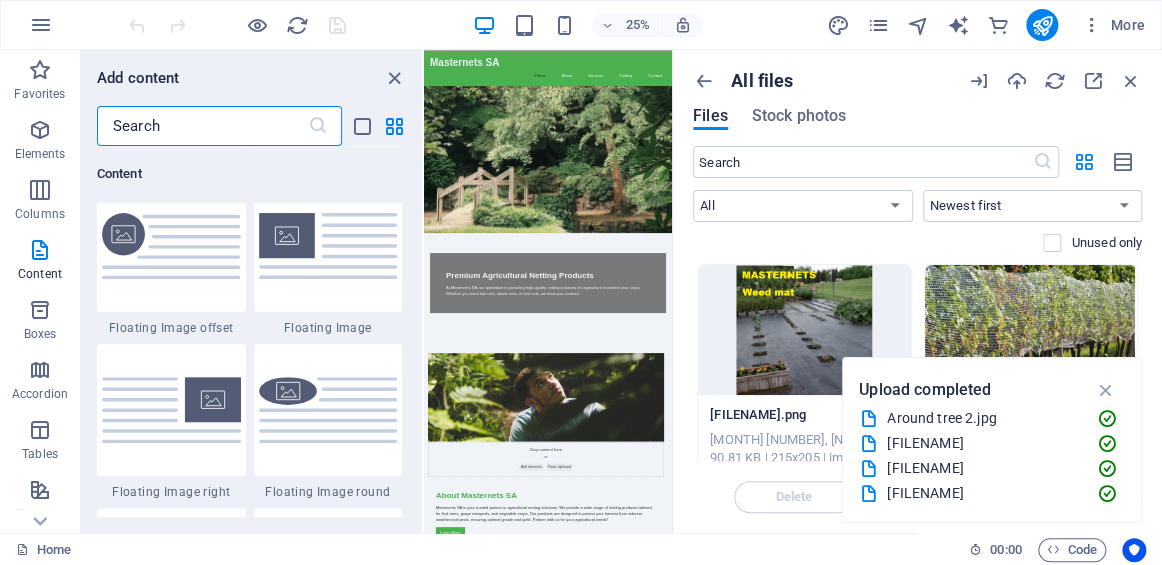 scroll, scrollTop: 4245, scrollLeft: 0, axis: vertical 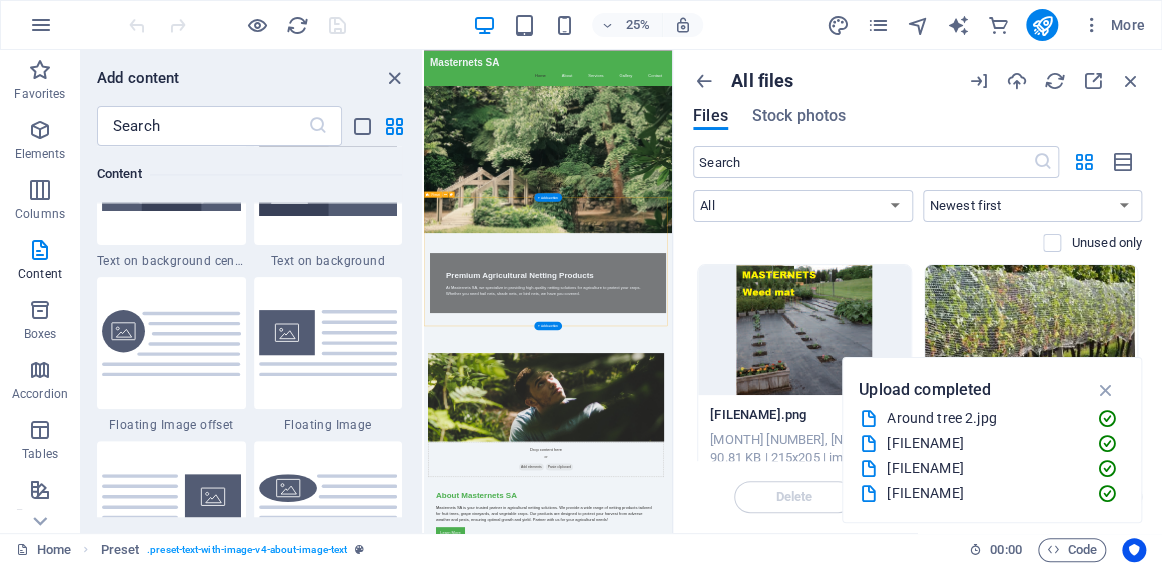 click on "Drop content here or  Add elements  Paste clipboard About Masternets SA Masternets SA is your trusted partner in agricultural netting solutions. We provide a wide range of netting products tailored for fruit trees, grape vineyards, and vegetable crops. Our products are designed to protect your harvest from adverse weather and pests, ensuring optimal growth and yield. Partner with us for your agricultural needs! Learn More" at bounding box center (920, 1643) 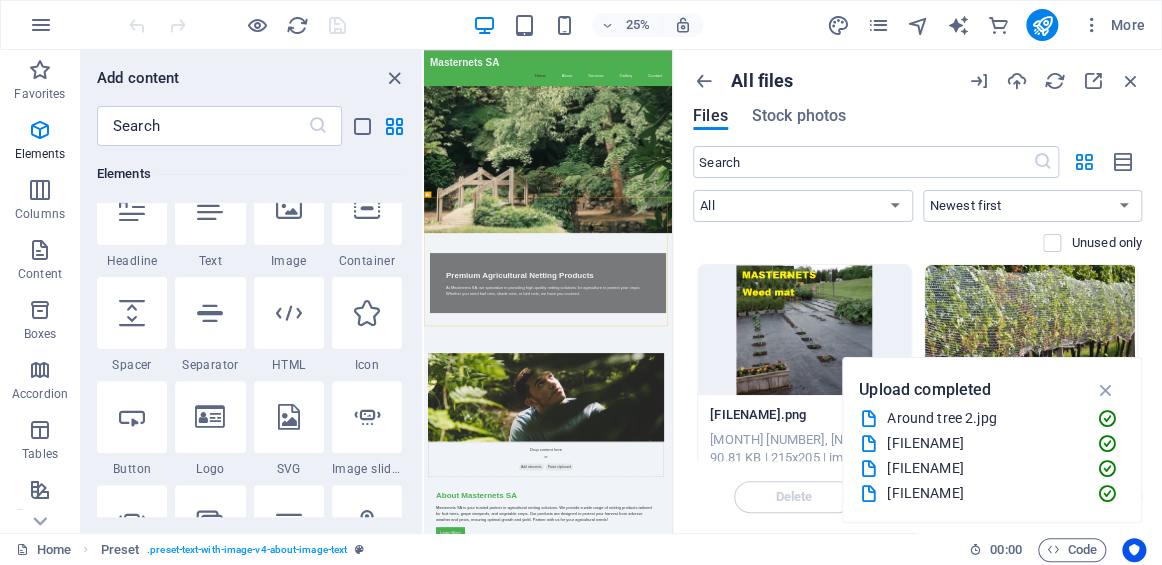 scroll, scrollTop: 0, scrollLeft: 0, axis: both 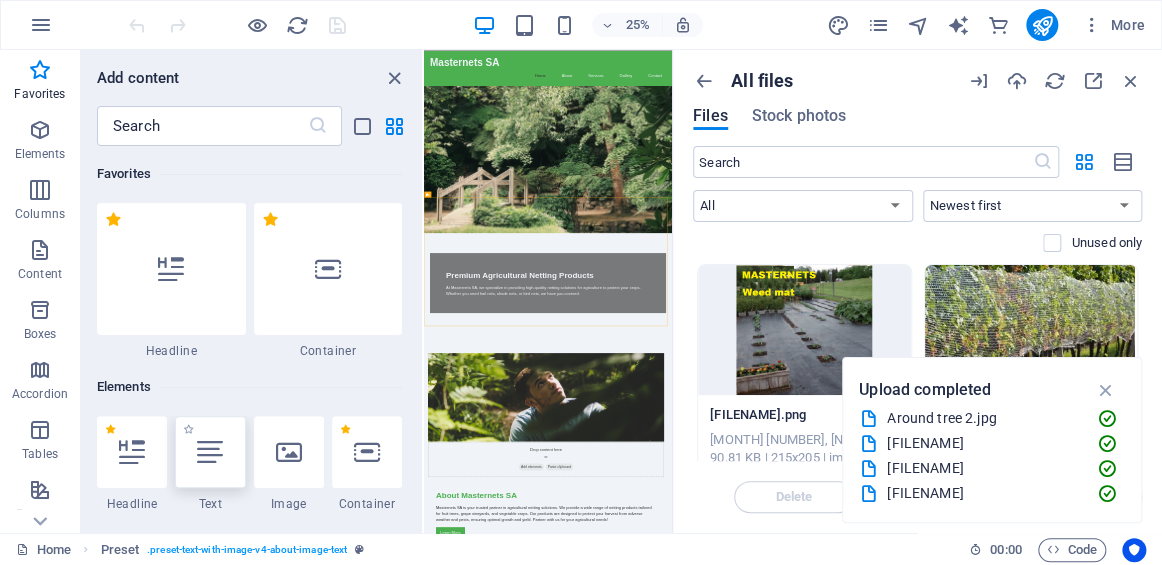 click at bounding box center [210, 452] 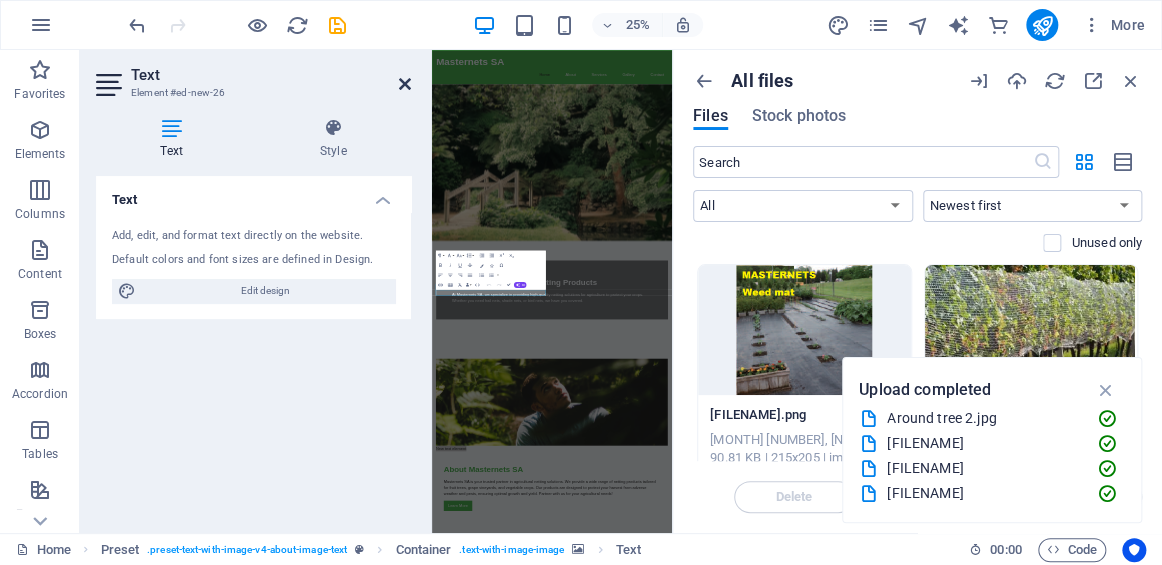 click at bounding box center (405, 84) 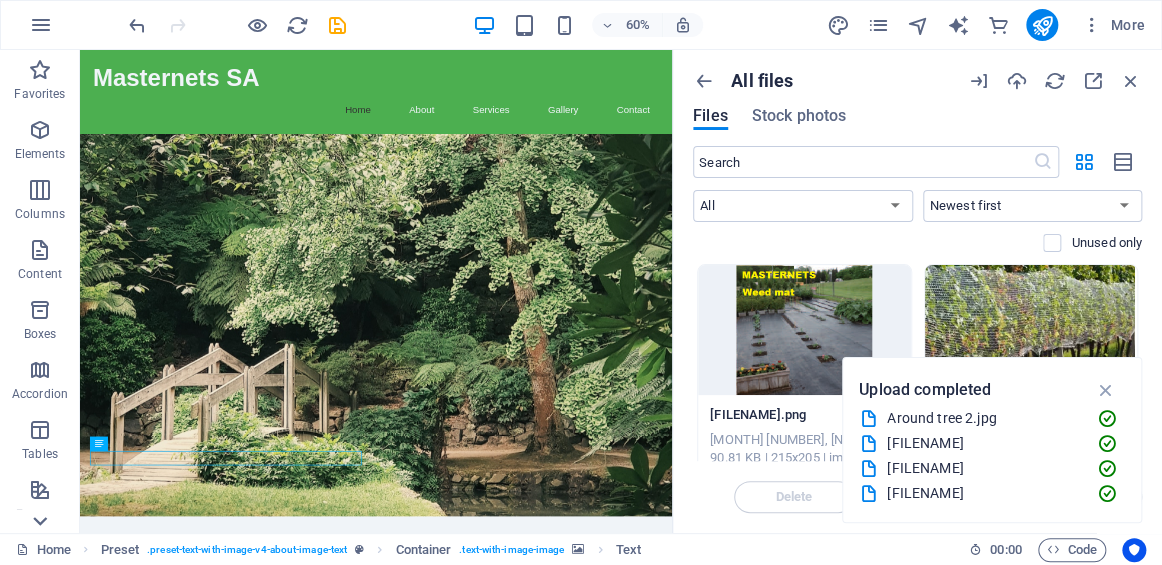 click 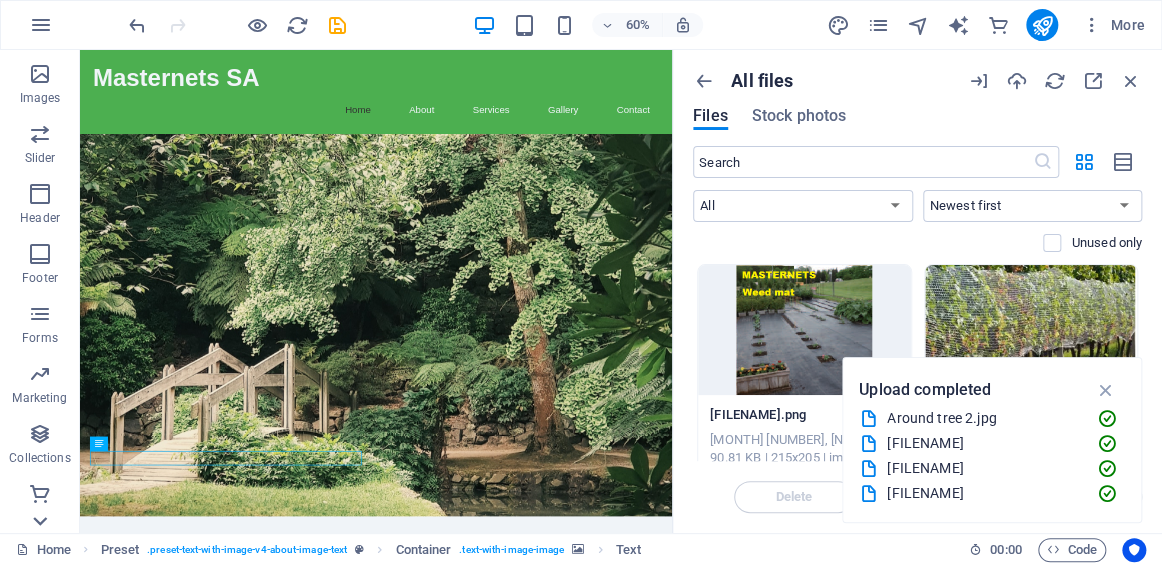scroll, scrollTop: 476, scrollLeft: 0, axis: vertical 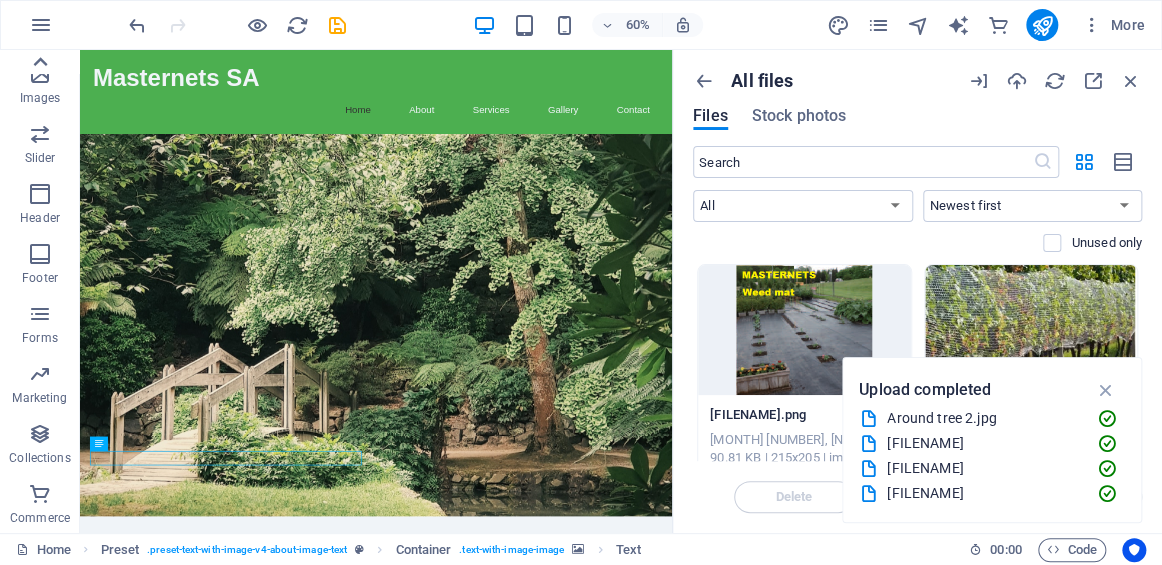 click 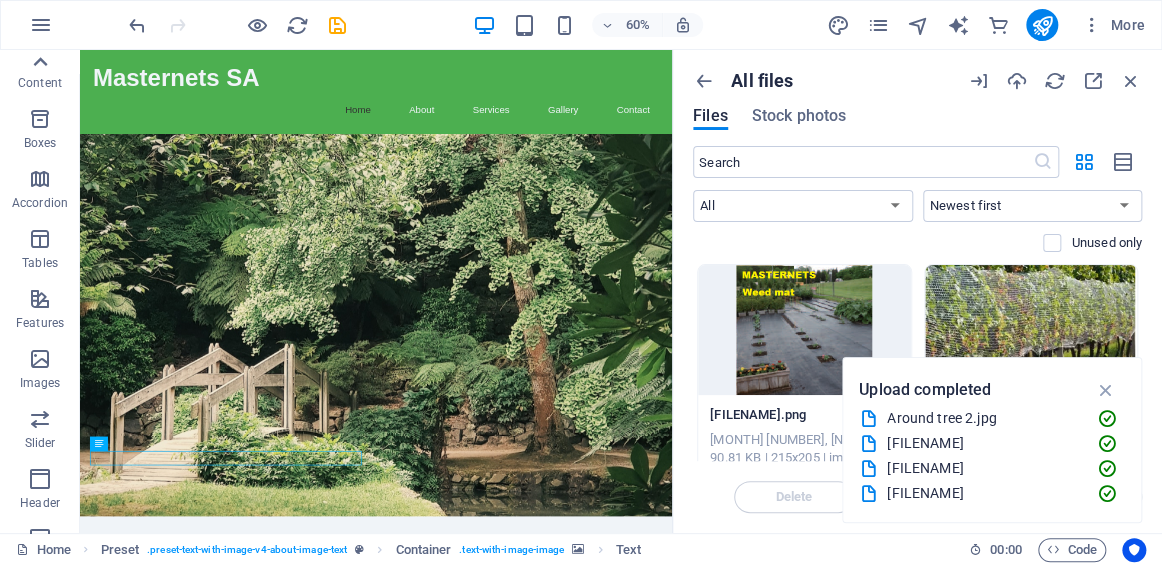 scroll, scrollTop: 0, scrollLeft: 0, axis: both 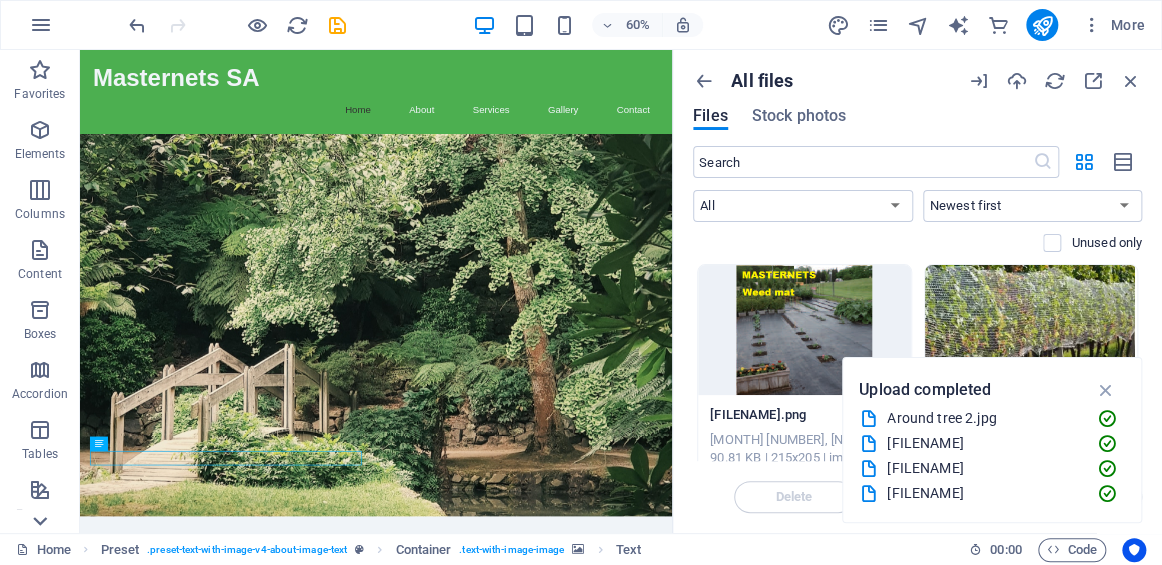 click 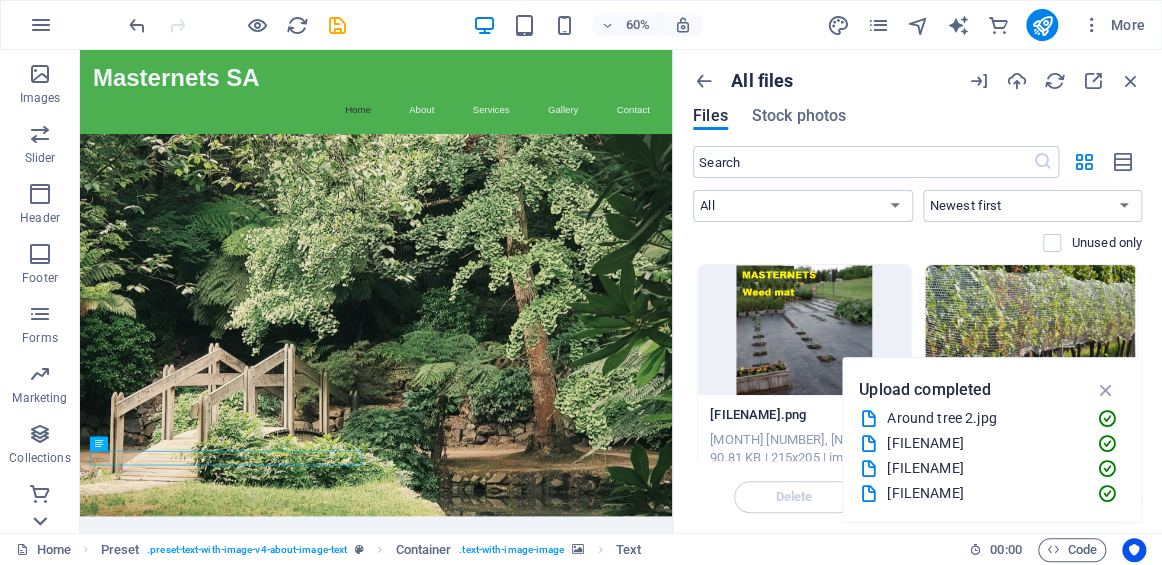 scroll, scrollTop: 476, scrollLeft: 0, axis: vertical 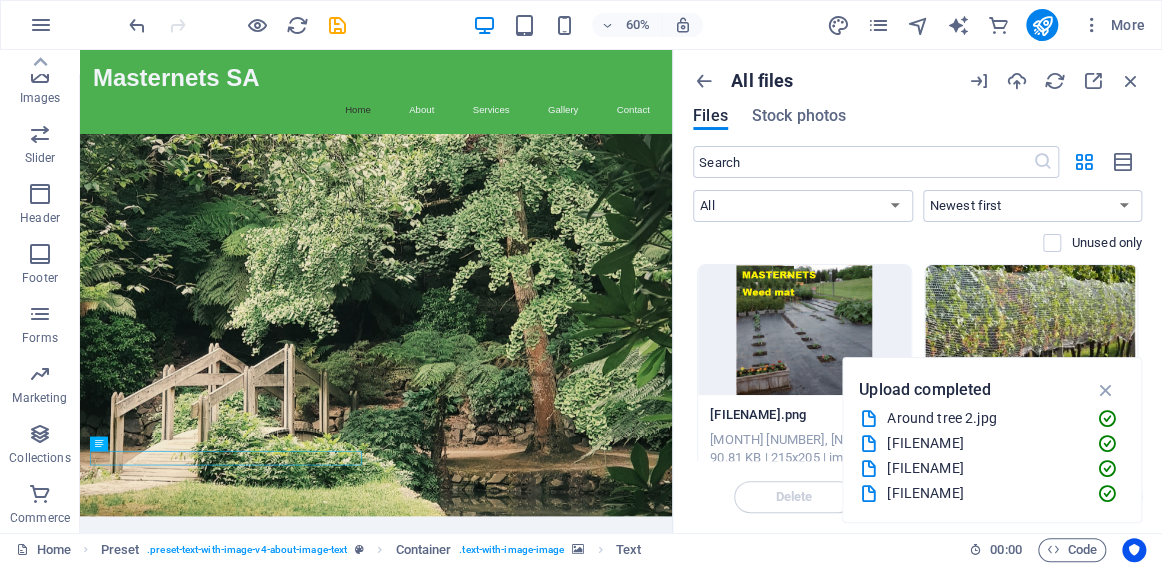 drag, startPoint x: 687, startPoint y: 438, endPoint x: 689, endPoint y: 382, distance: 56.0357 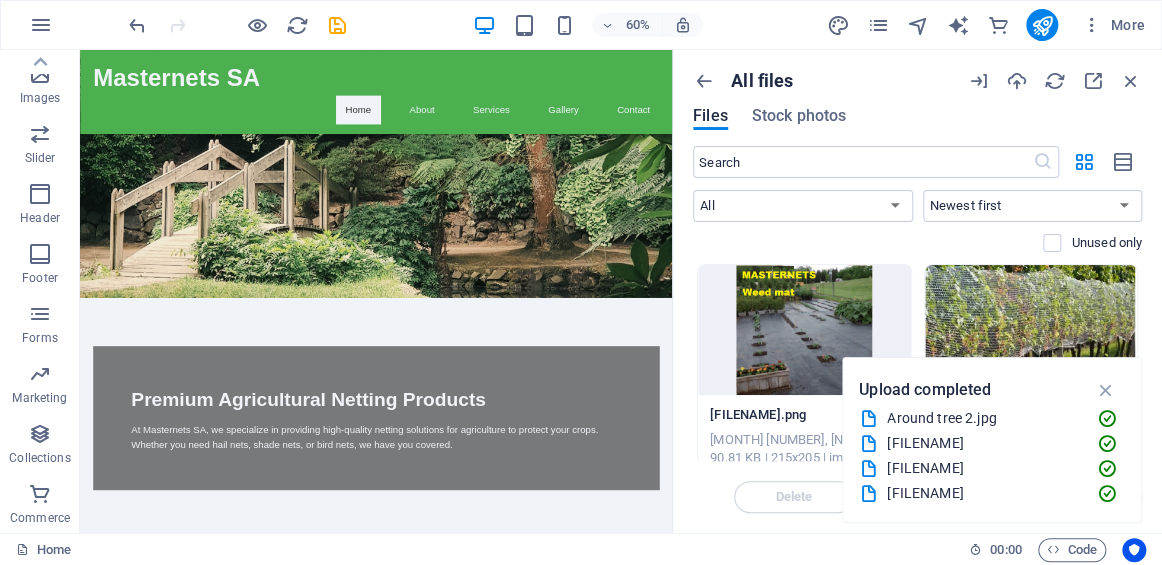 scroll, scrollTop: 0, scrollLeft: 0, axis: both 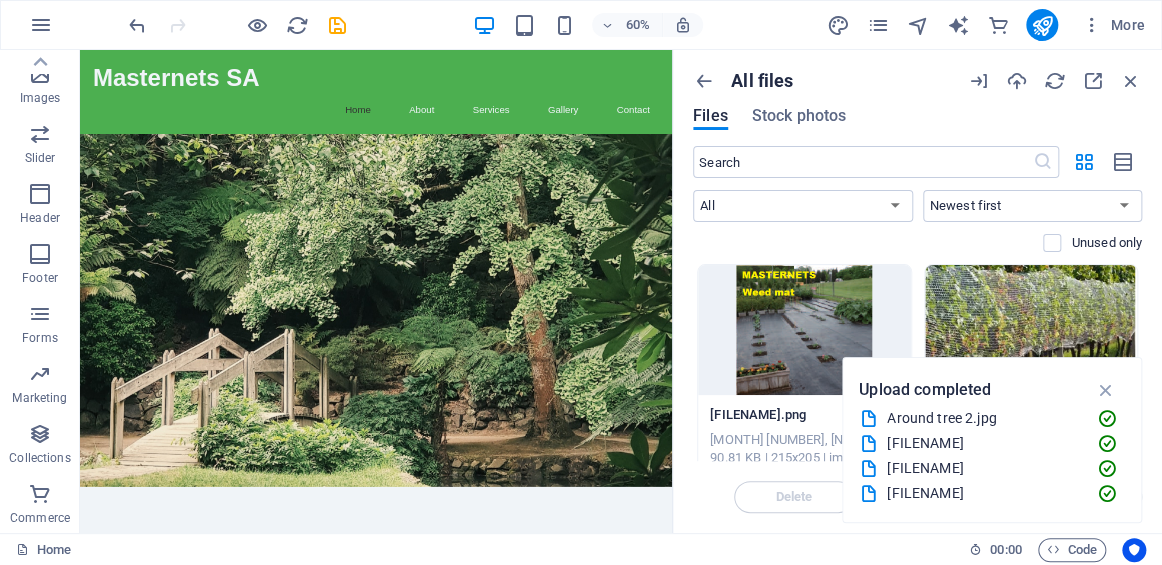 drag, startPoint x: 1062, startPoint y: 128, endPoint x: 757, endPoint y: 141, distance: 305.27692 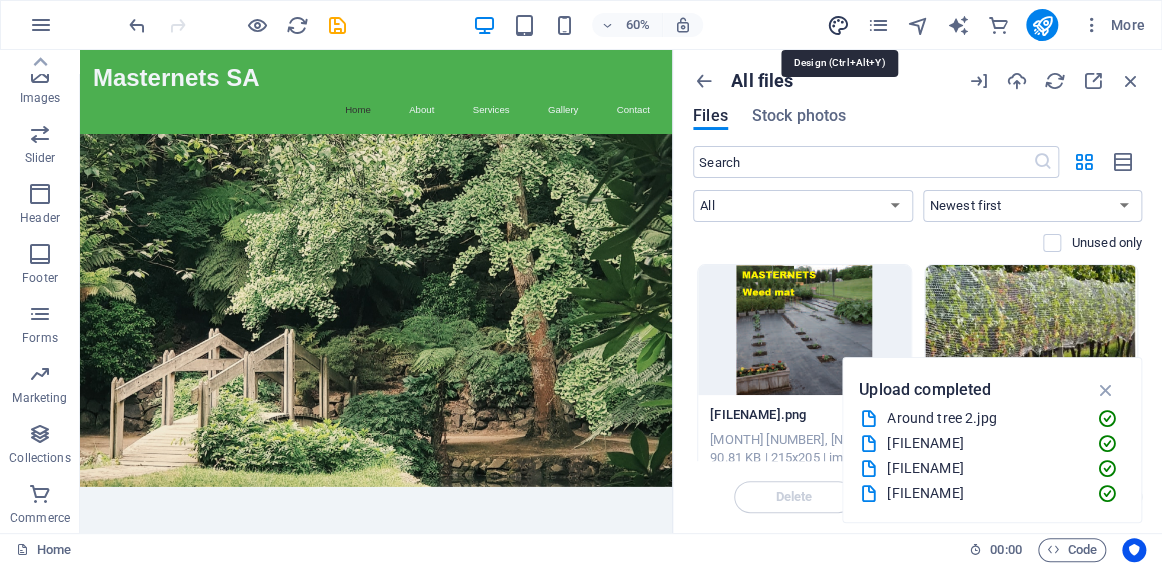 click at bounding box center (837, 25) 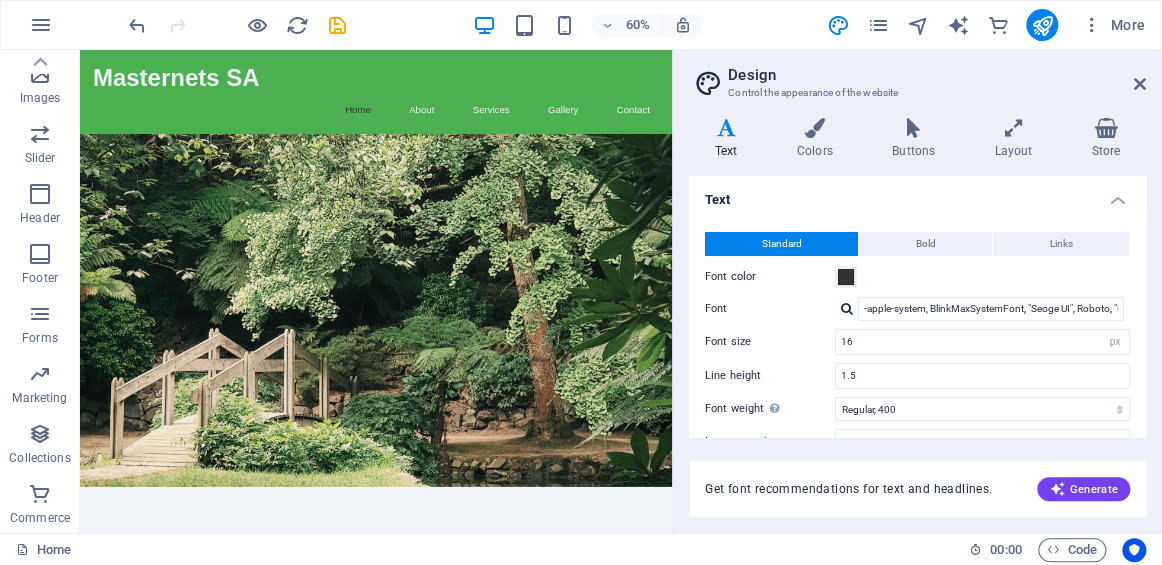 drag, startPoint x: 1145, startPoint y: 249, endPoint x: 1145, endPoint y: 277, distance: 28 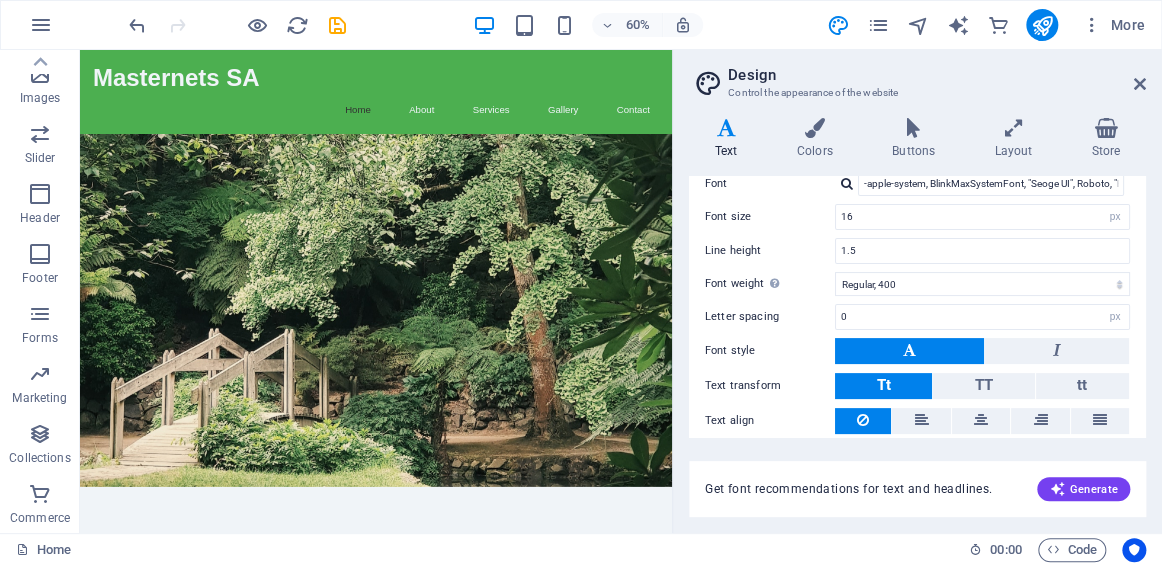 scroll, scrollTop: 191, scrollLeft: 0, axis: vertical 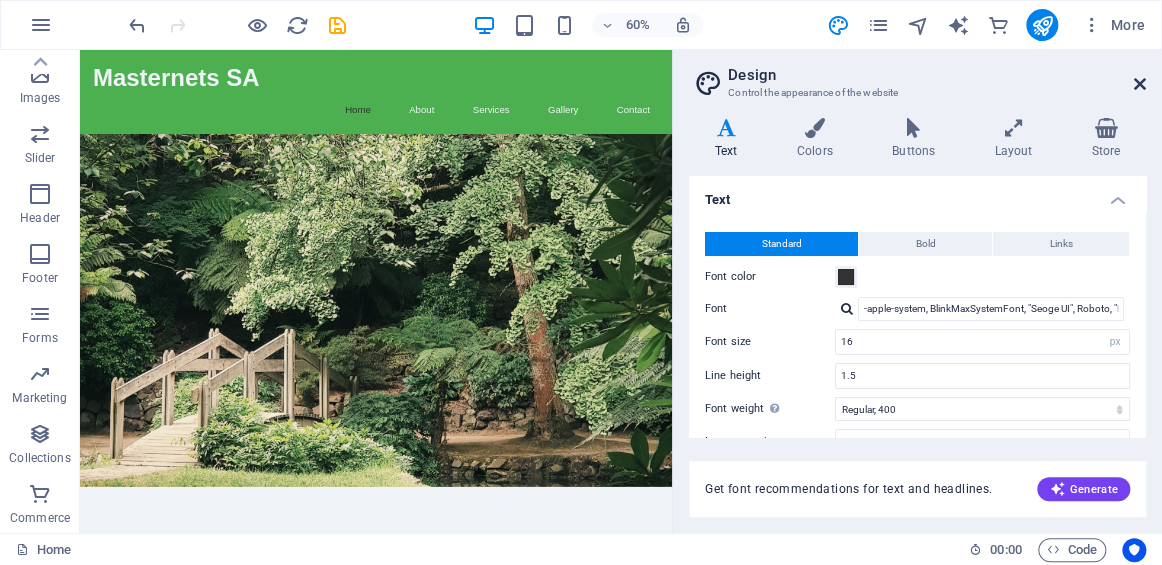 click at bounding box center (1140, 84) 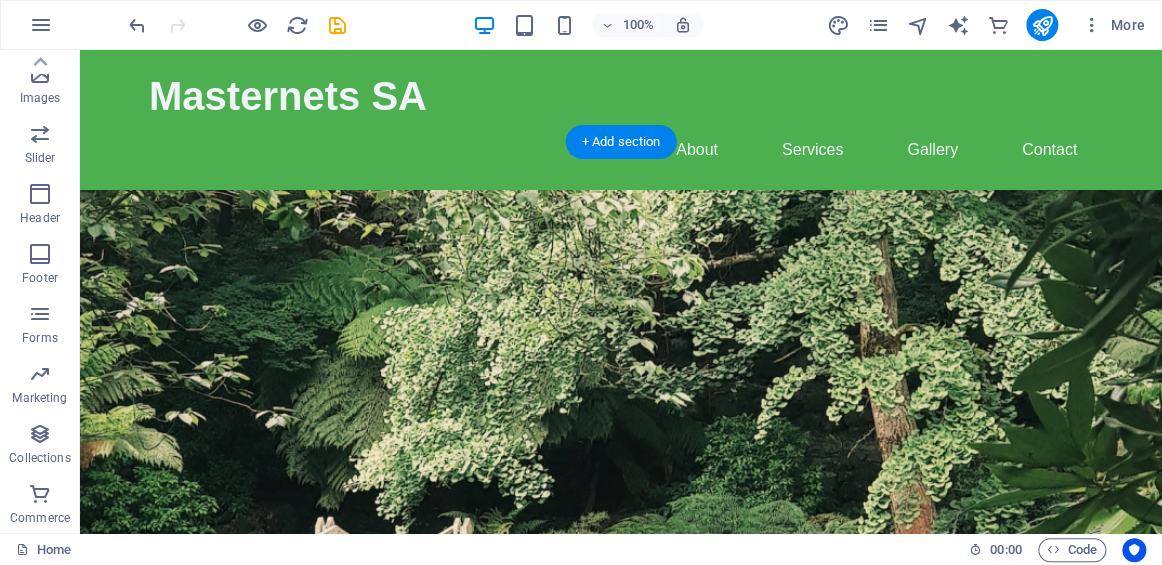 click at bounding box center (621, 484) 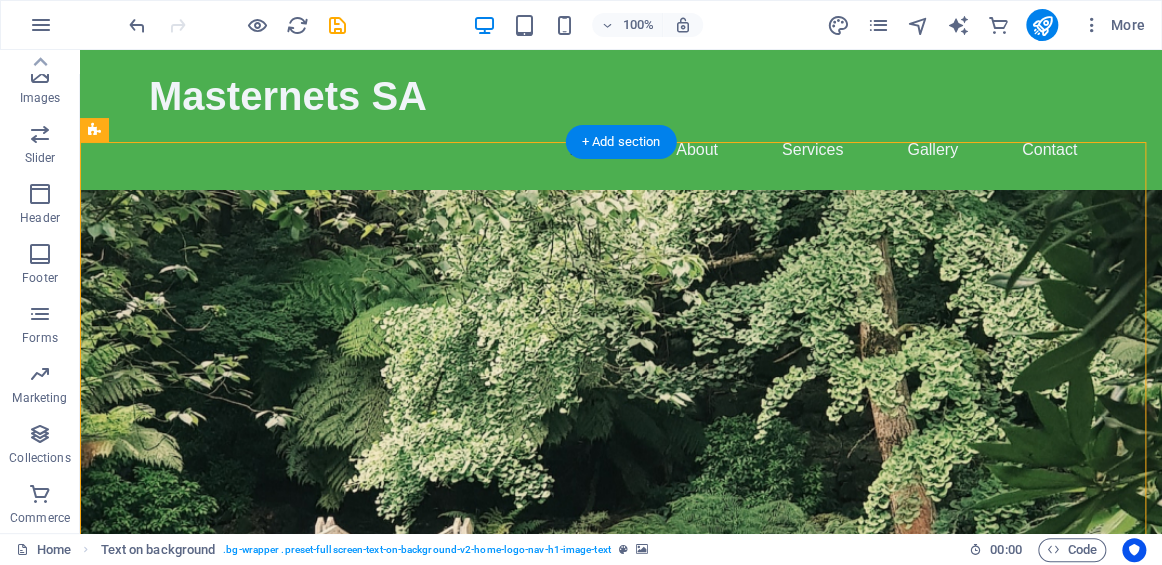click at bounding box center (621, 484) 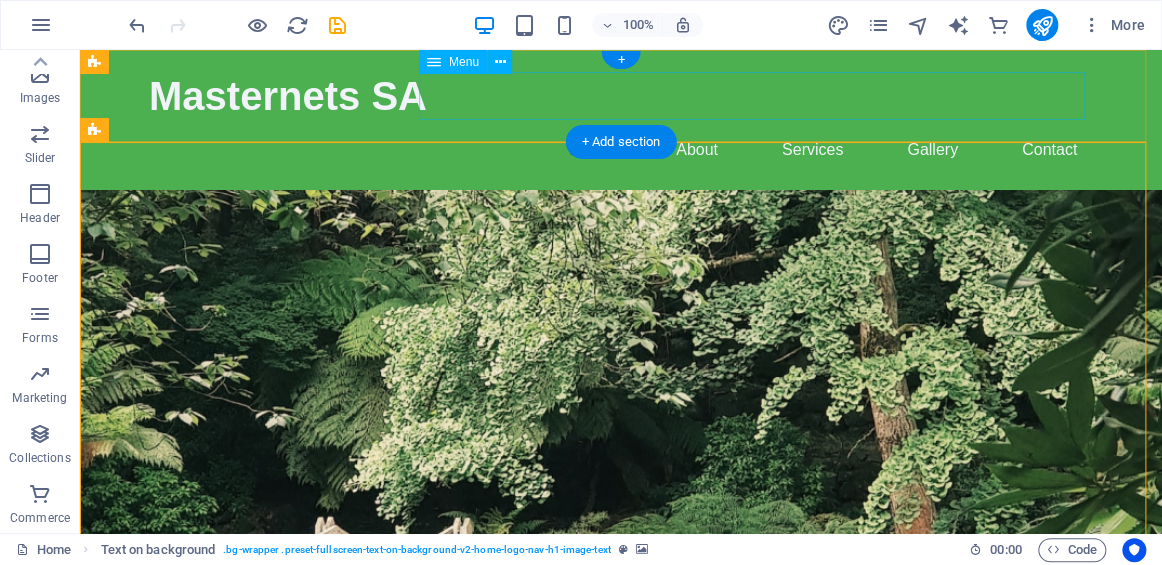 click on "Home About Services Gallery Contact" at bounding box center [621, 150] 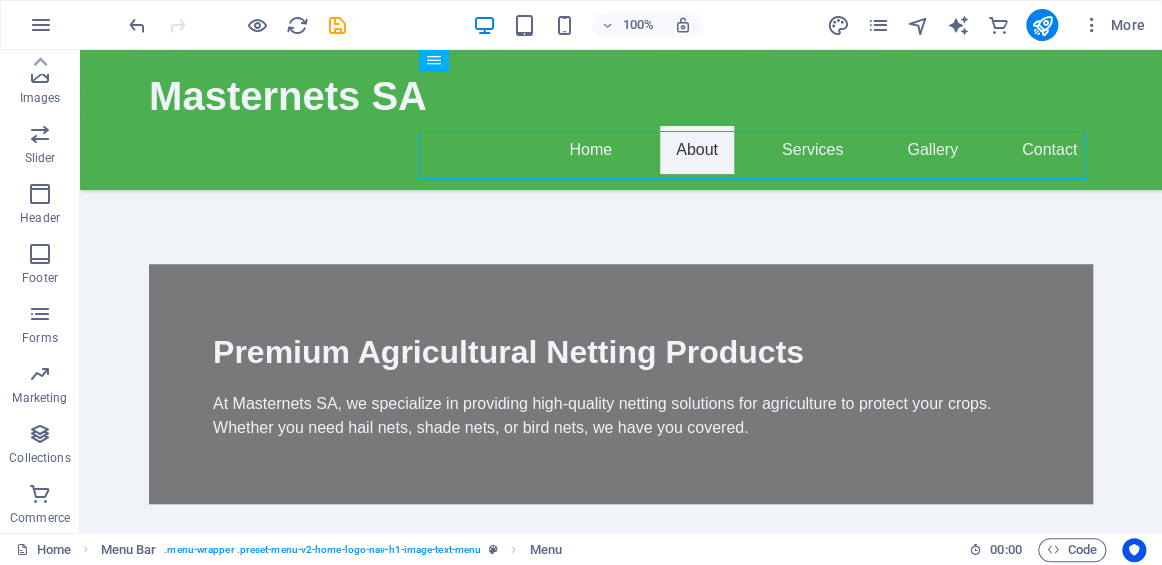 scroll, scrollTop: 521, scrollLeft: 0, axis: vertical 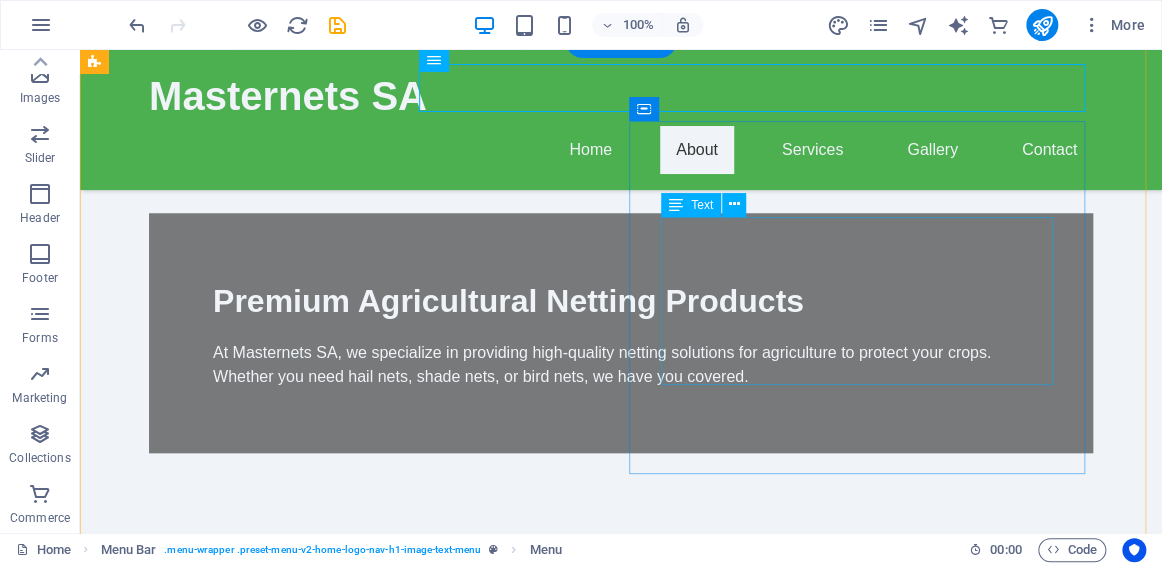 click on "Masternets SA is your trusted partner in agricultural netting solutions. We provide a wide range of netting products tailored for fruit trees, grape vineyards, and vegetable crops. Our products are designed to protect your harvest from adverse weather and pests, ensuring optimal growth and yield. Partner with us for your agricultural needs!" at bounding box center (568, 1139) 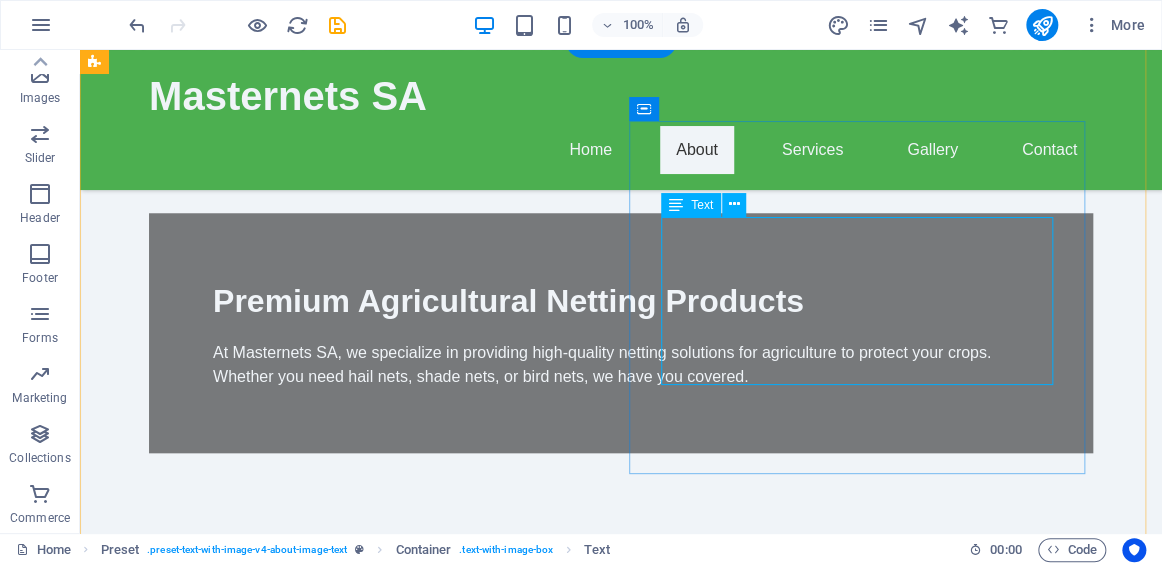 click on "Masternets SA is your trusted partner in agricultural netting solutions. We provide a wide range of netting products tailored for fruit trees, grape vineyards, and vegetable crops. Our products are designed to protect your harvest from adverse weather and pests, ensuring optimal growth and yield. Partner with us for your agricultural needs!" at bounding box center (568, 1139) 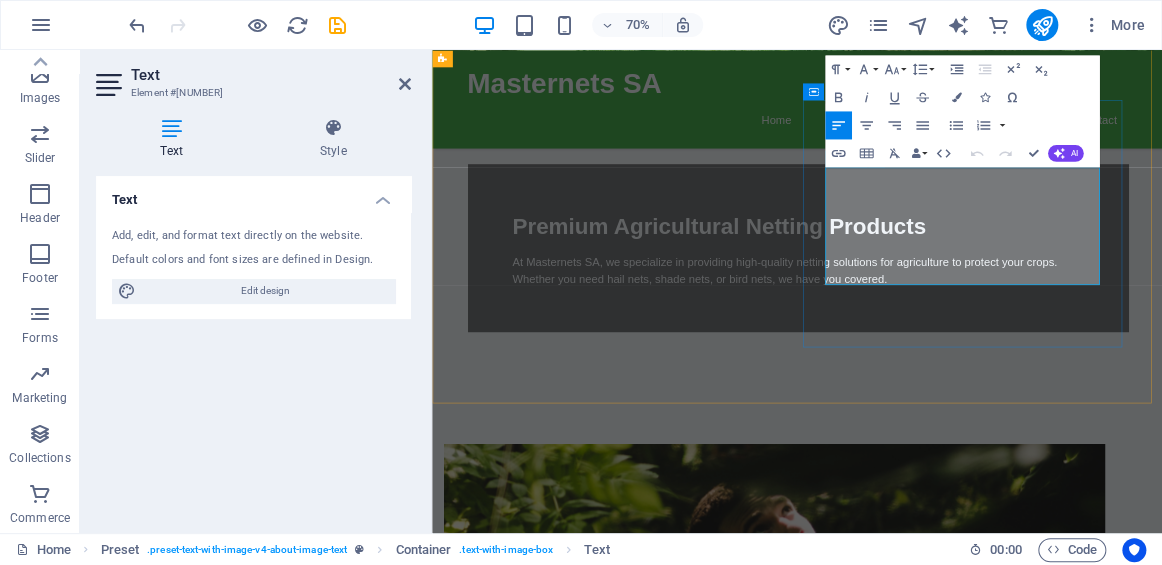 click on "Masternets SA is your trusted partner in agricultural netting solutions. We provide a wide range of netting products tailored for fruit trees, grape vineyards, and vegetable crops. Our products are designed to protect your harvest from adverse weather and pests, ensuring optimal growth and yield. Partner with us for your agricultural needs!" at bounding box center [920, 1139] 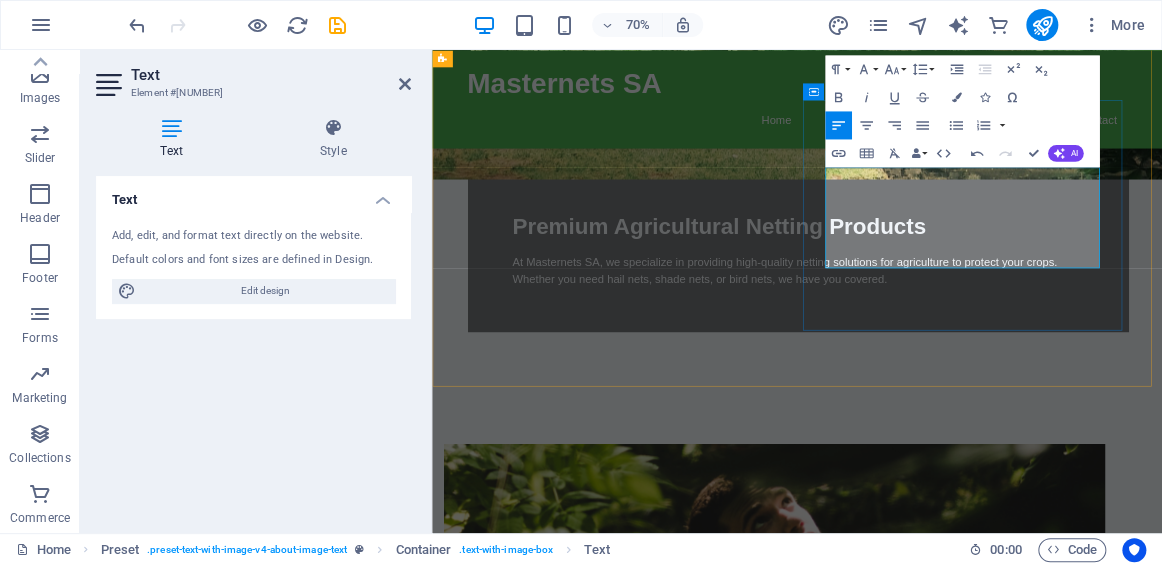 click on "Masternets SA is your trusted partner in agricultural netting solutions. We provide netting products tailored for fruit trees, grape vineyards, and vegetable crops. Our products are designed to protect your harvest from adverse weather and pests, ensuring optimal growth and yield. Partner with us for your agricultural needs!" at bounding box center (920, 1115) 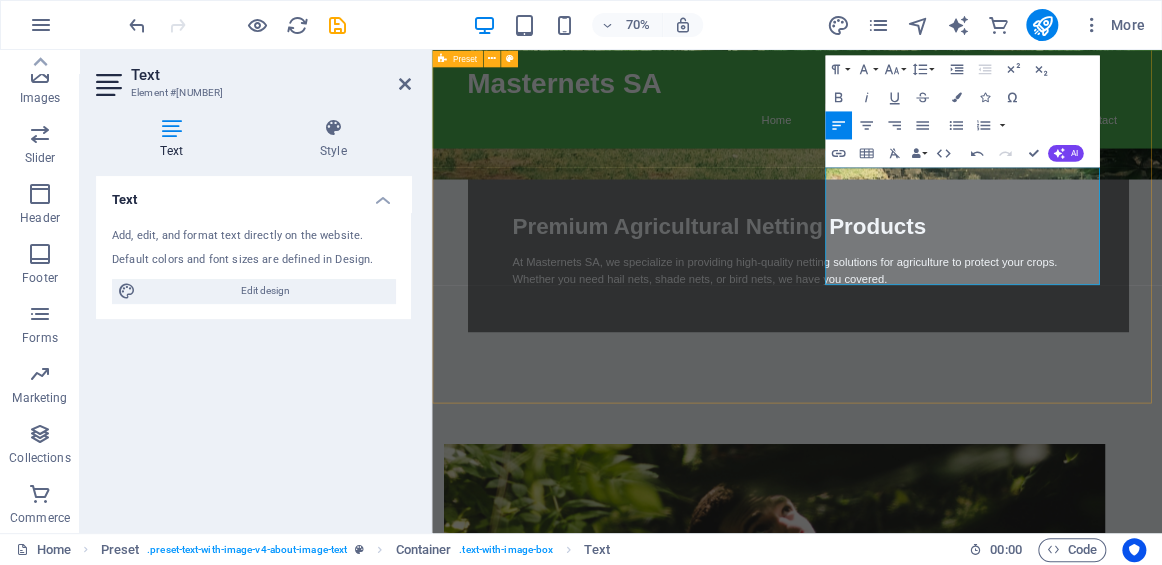 click on "New text element About Masternets SA Masternets SA is your trusted partner in agricultural netting solutions. We provide netting products tailored for fruit trees, grape vineyards, and vegetable crops. Our products are designed to protect your harvest from adverse weather and pests, ensuring optimal growth and yield. Partner with us for improved quality harvest and increased profit! Learn More" at bounding box center [953, 939] 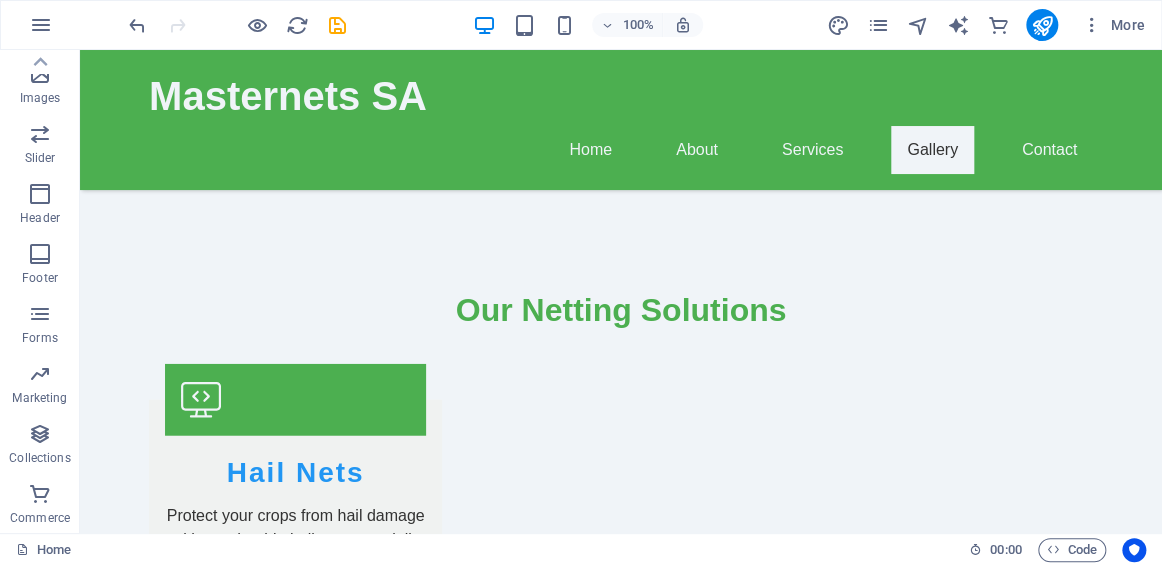 scroll, scrollTop: 1753, scrollLeft: 0, axis: vertical 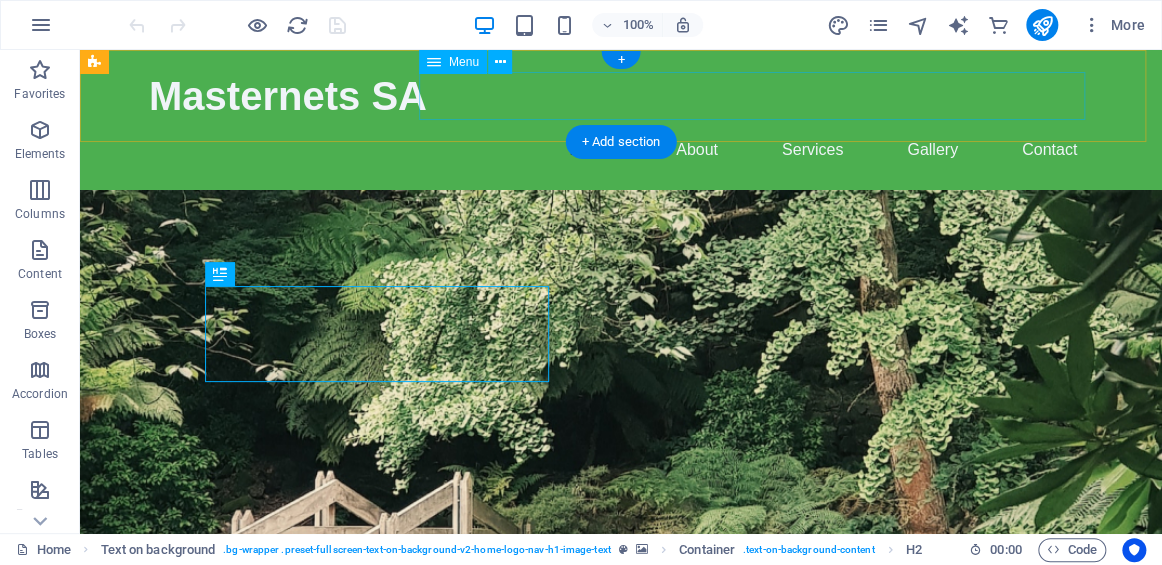click on "Home About Services Gallery Contact" at bounding box center [621, 150] 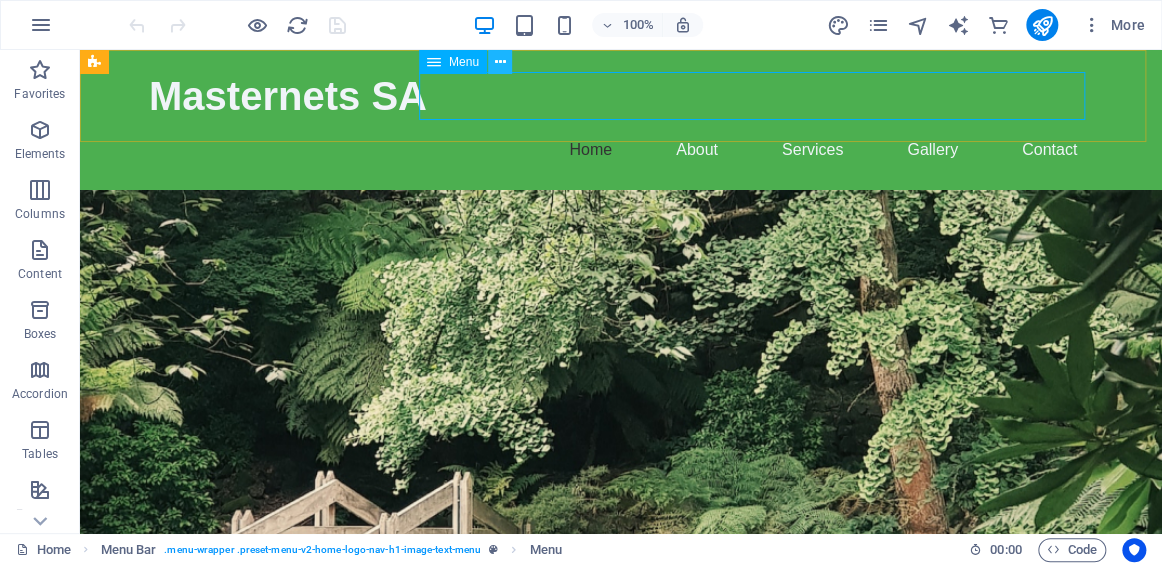 click at bounding box center (499, 62) 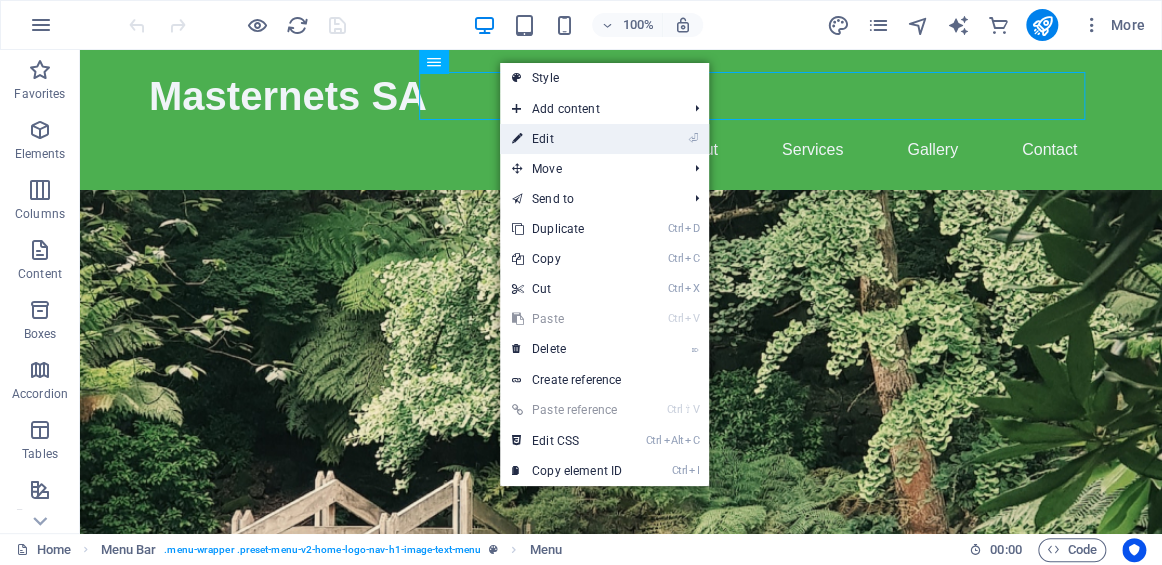 click on "⏎  Edit" at bounding box center (567, 139) 